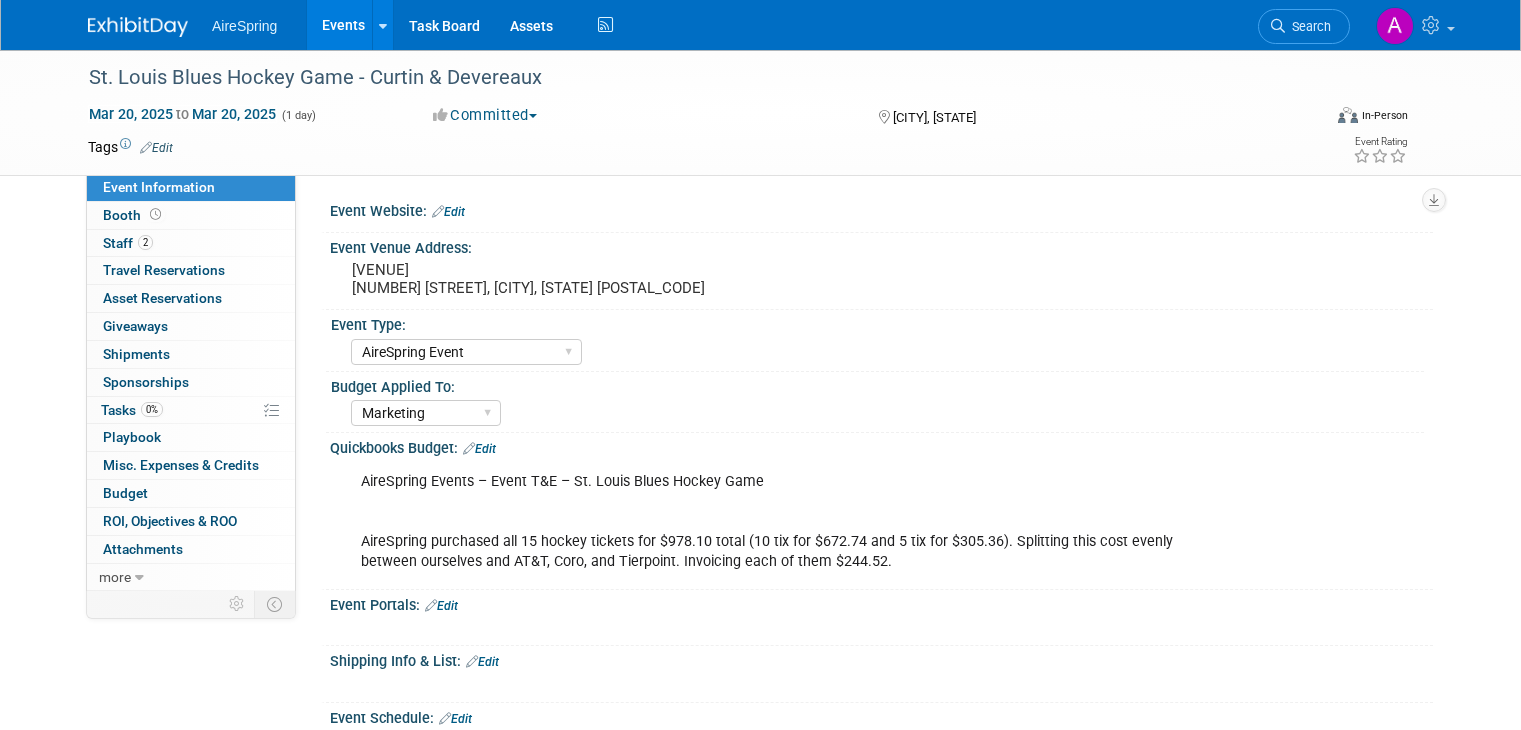 select on "AireSpring Event" 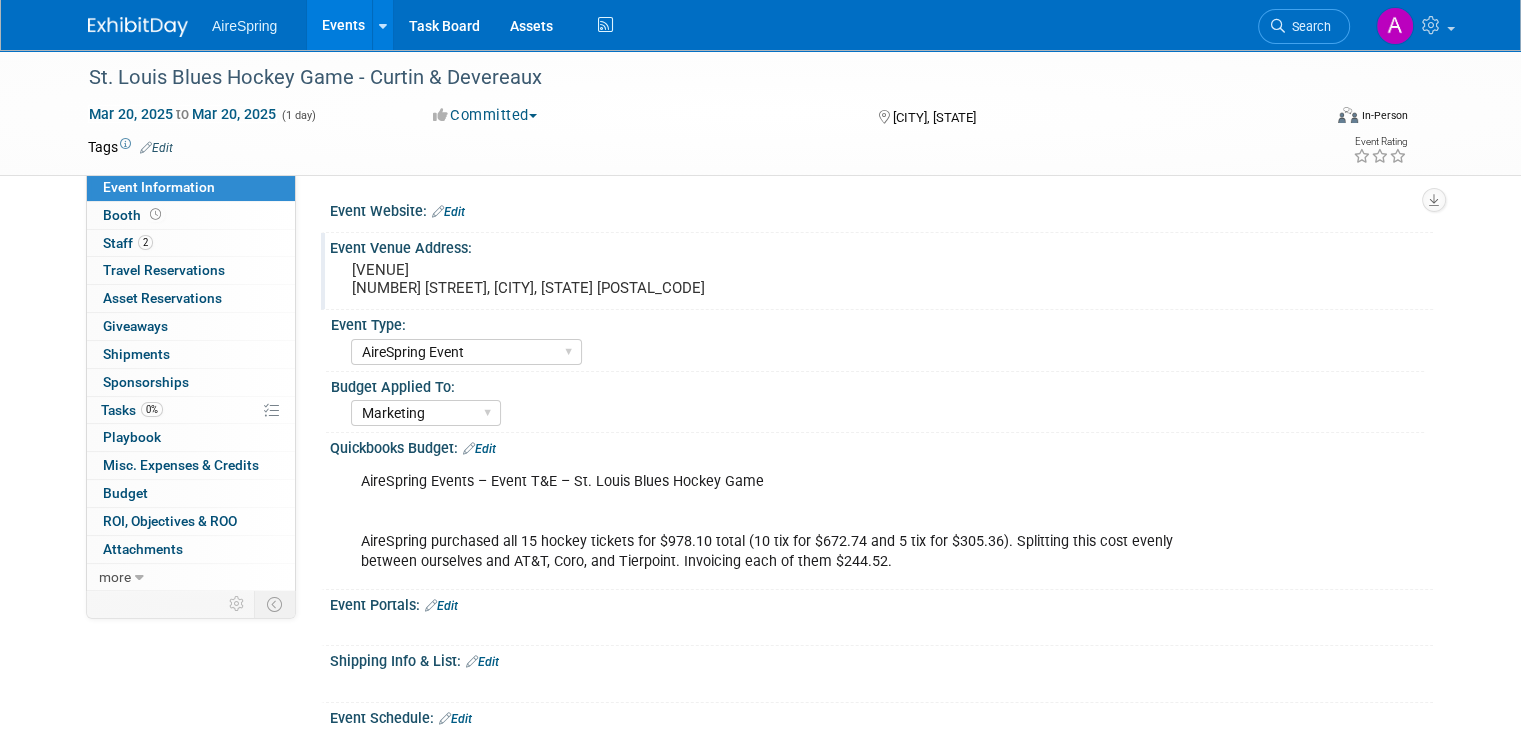 scroll, scrollTop: 0, scrollLeft: 0, axis: both 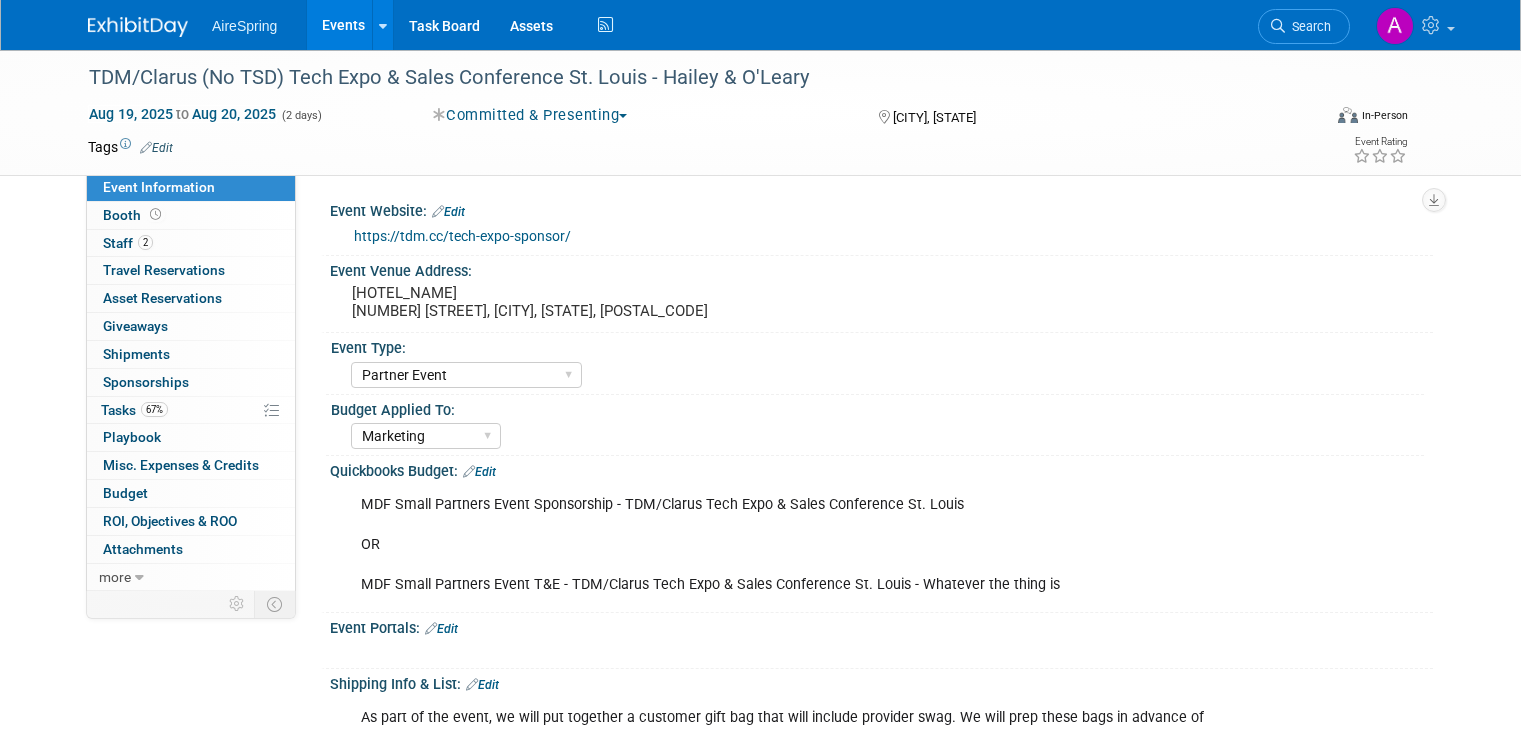 select on "Partner Event" 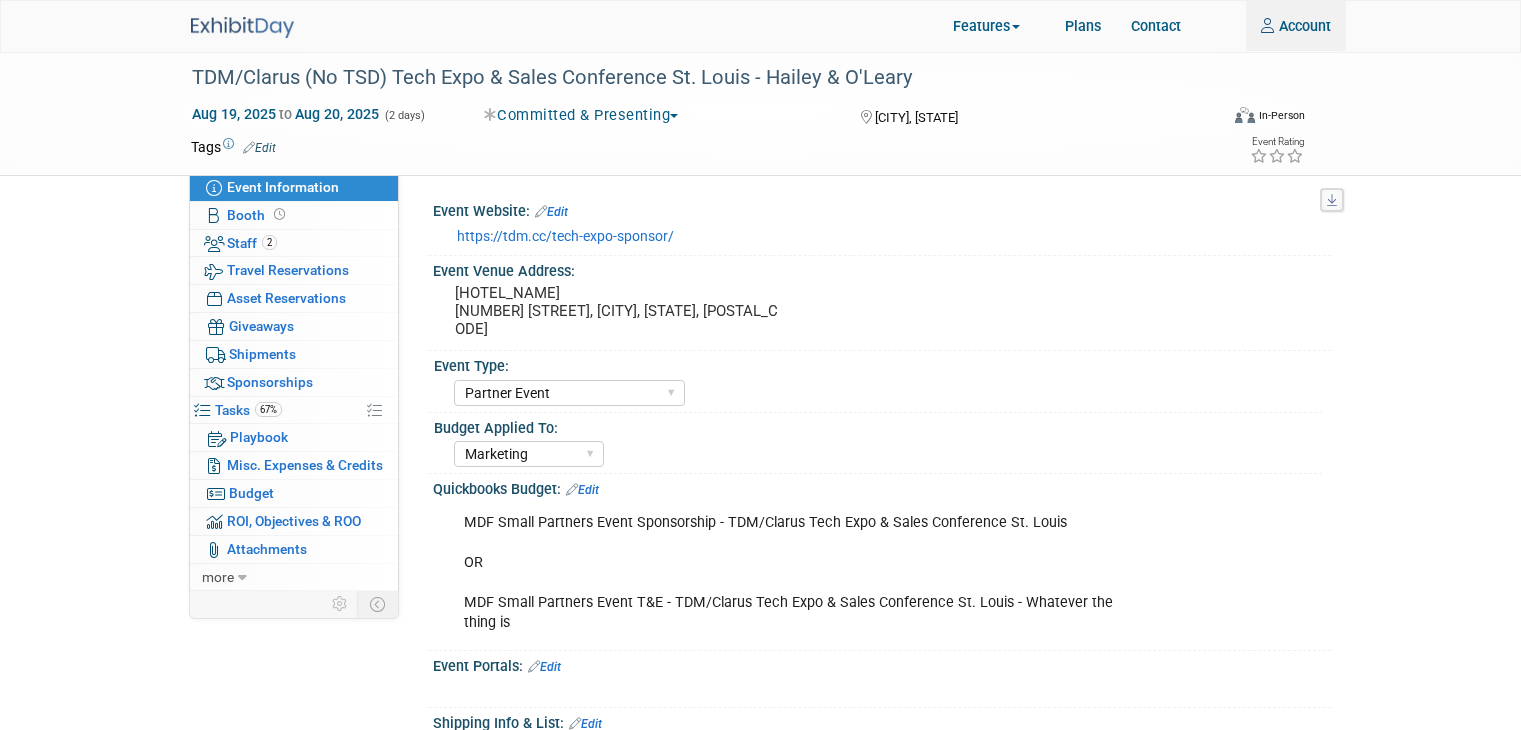 scroll, scrollTop: 0, scrollLeft: 0, axis: both 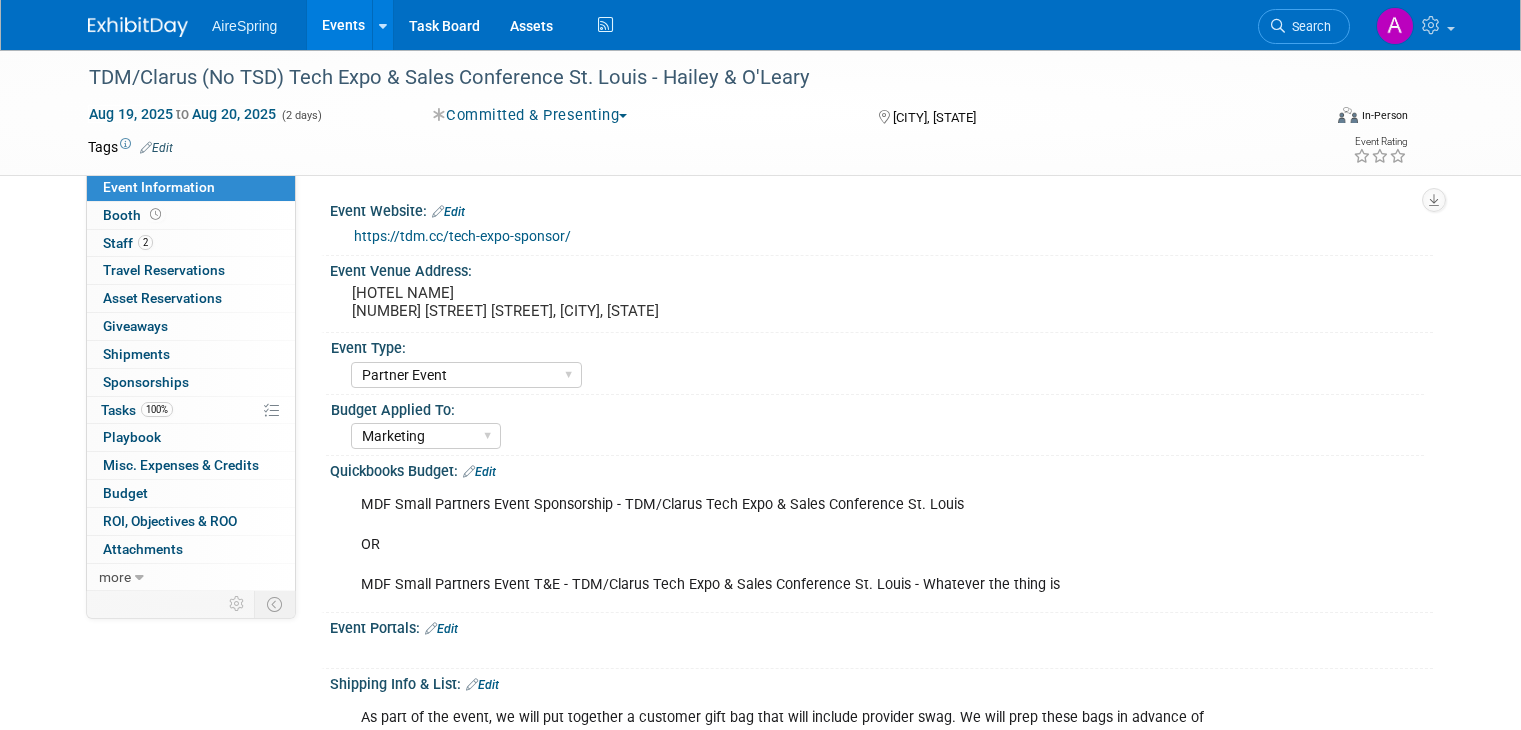 select on "Partner Event" 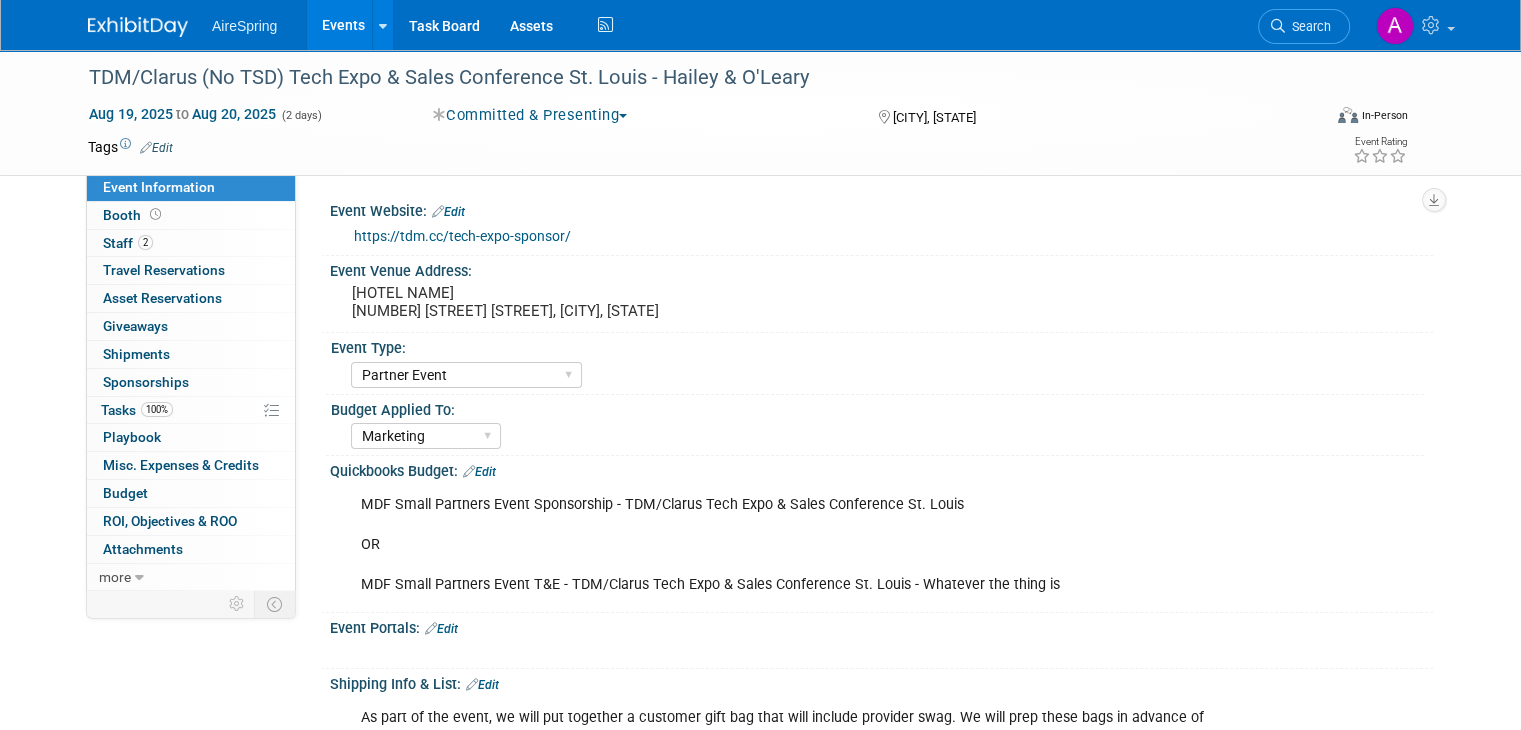 scroll, scrollTop: 0, scrollLeft: 0, axis: both 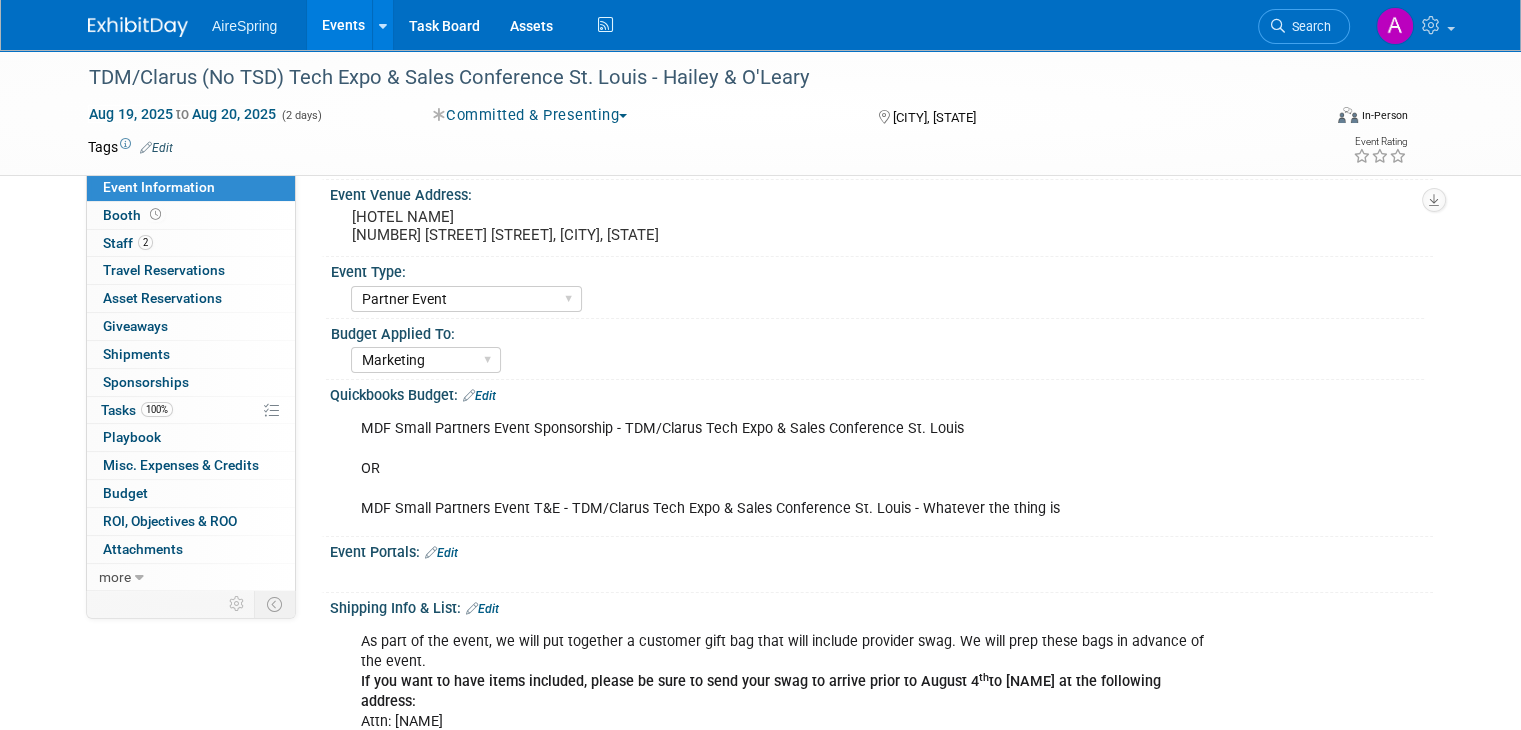 click on "Events" at bounding box center [343, 25] 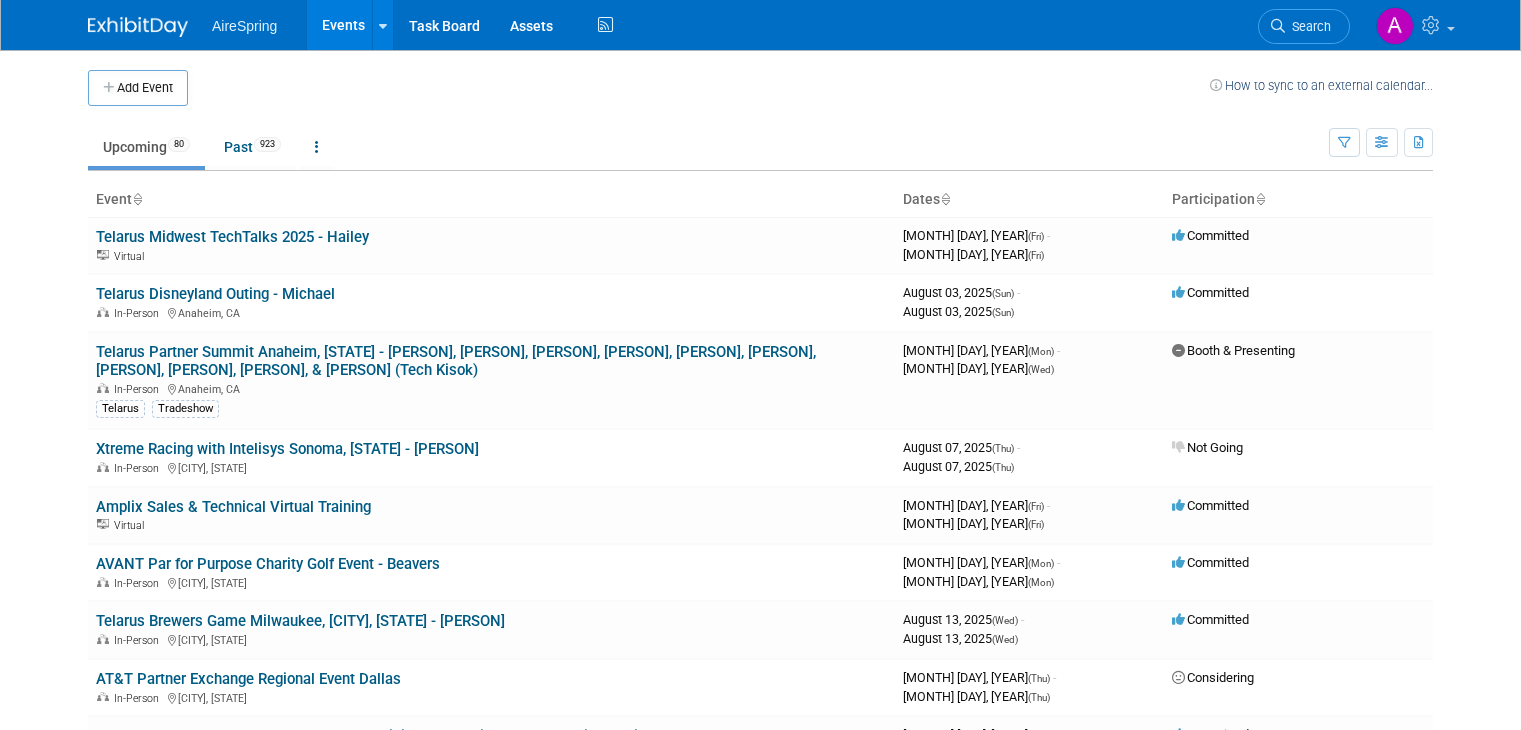 scroll, scrollTop: 0, scrollLeft: 0, axis: both 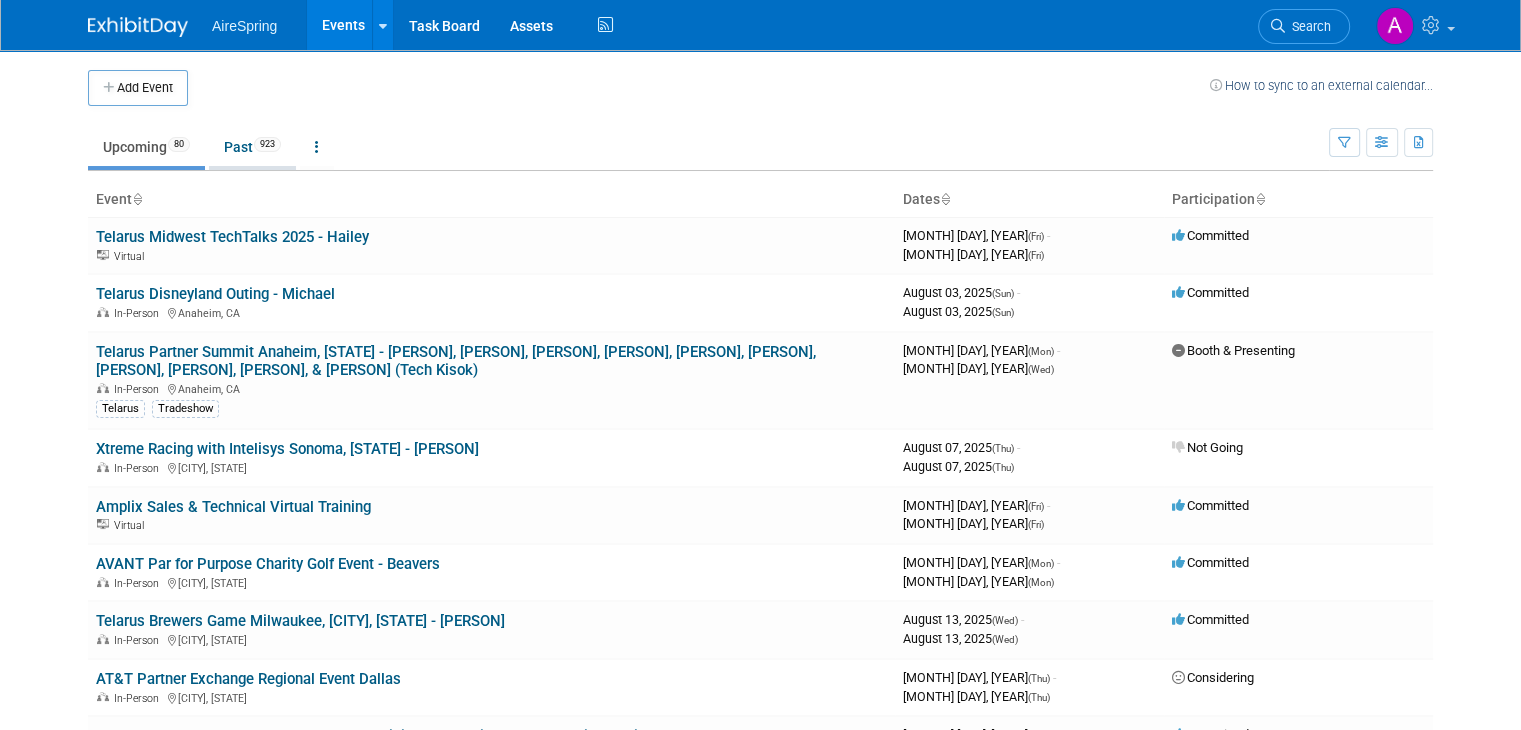 click on "Past
923" at bounding box center (252, 147) 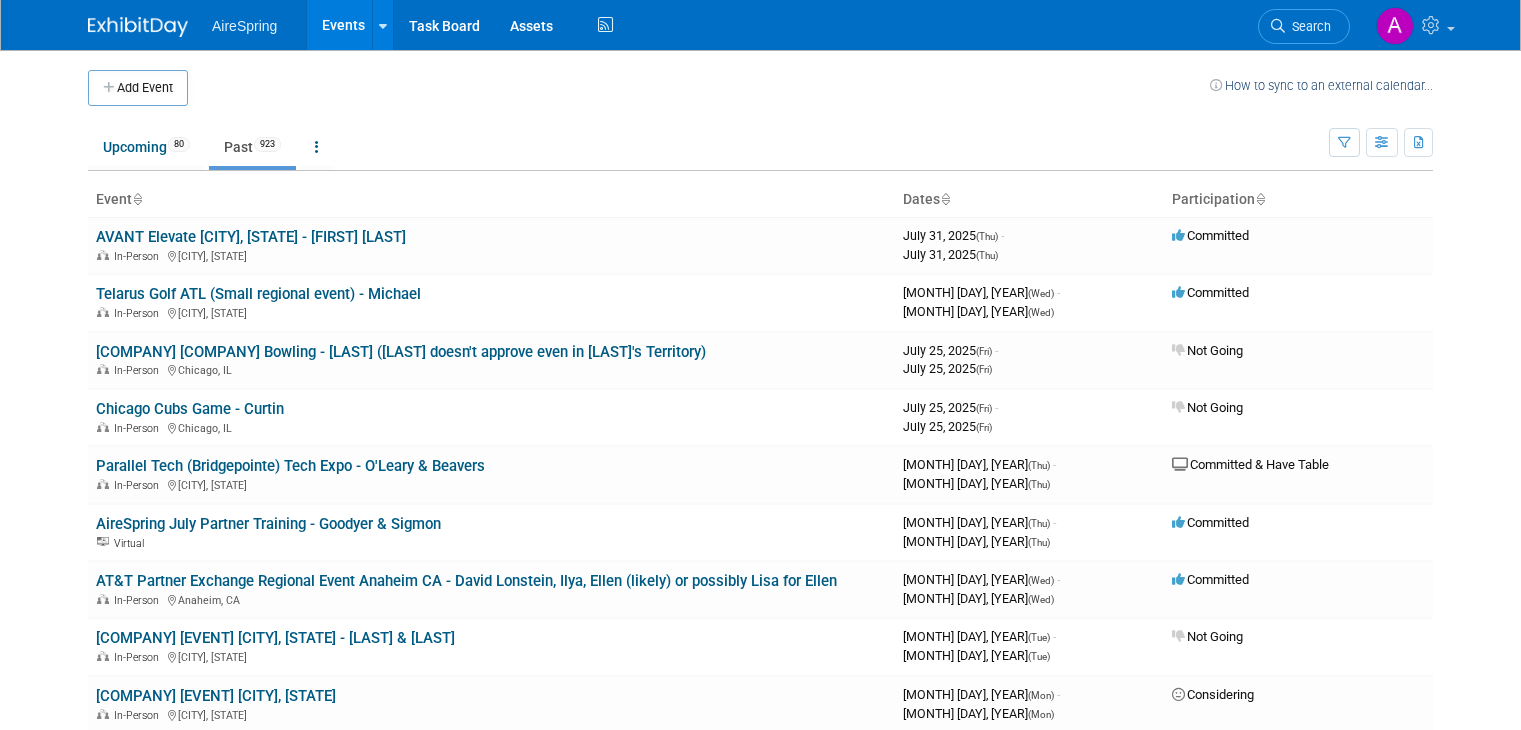 scroll, scrollTop: 0, scrollLeft: 0, axis: both 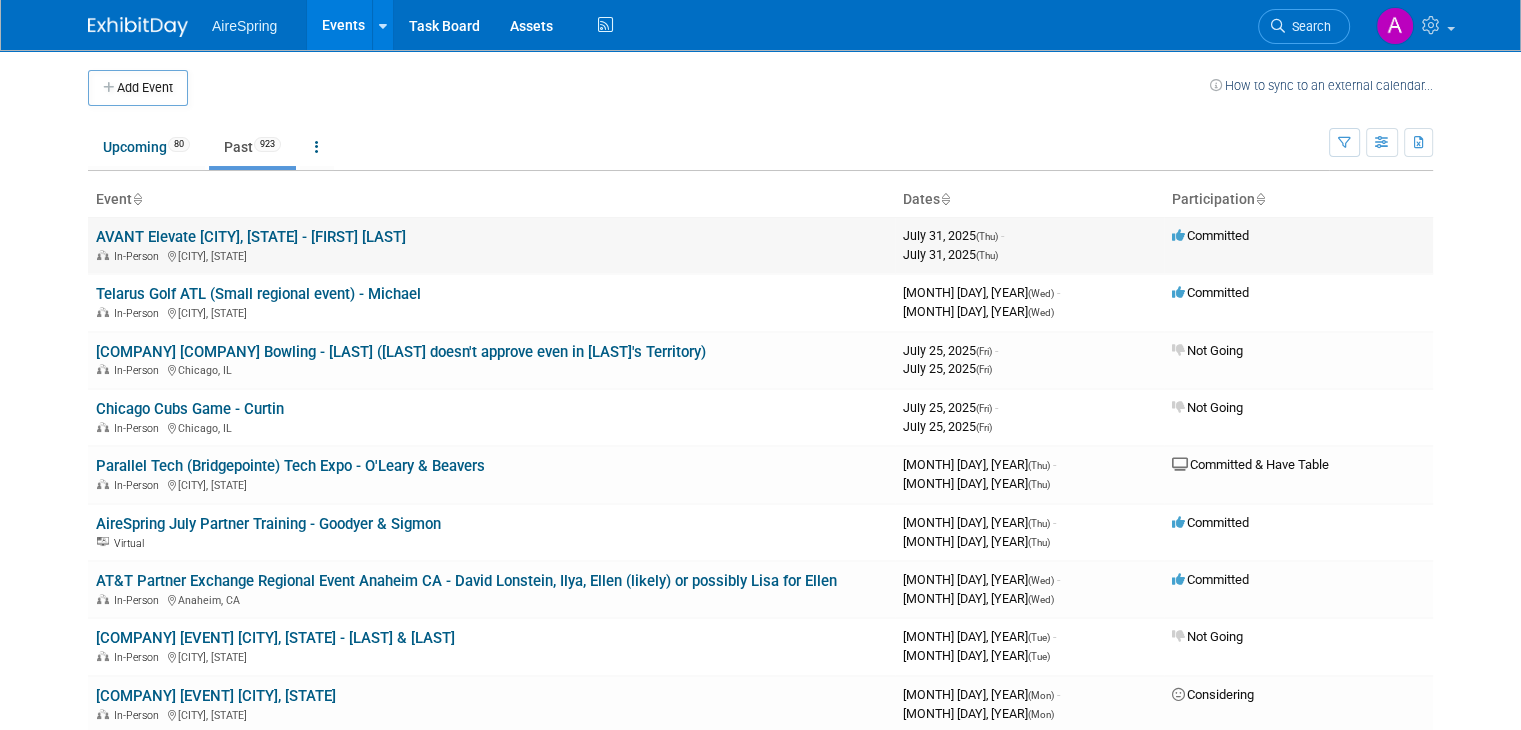 click on "AVANT Elevate [CITY], [STATE] - [LAST]" at bounding box center [251, 237] 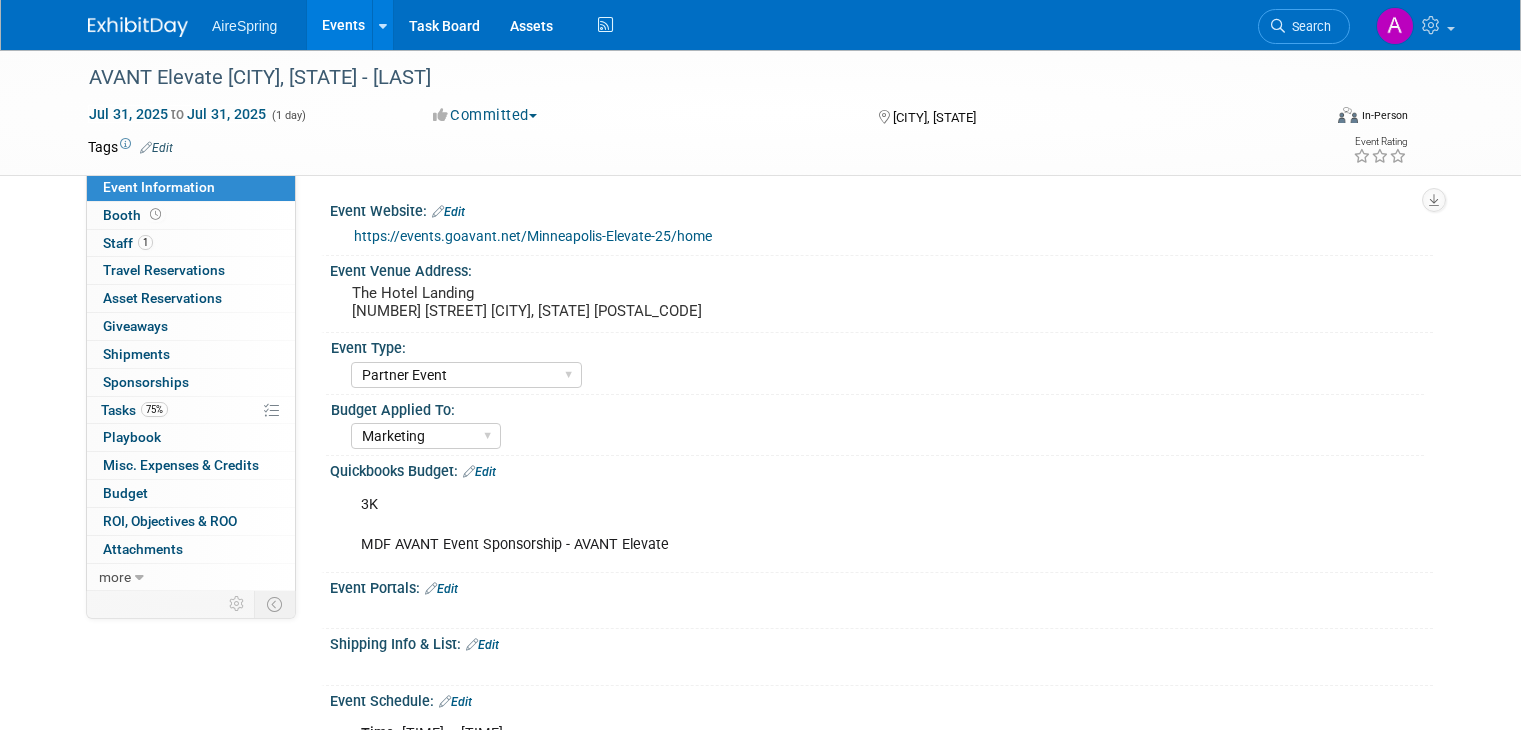 select on "Partner Event" 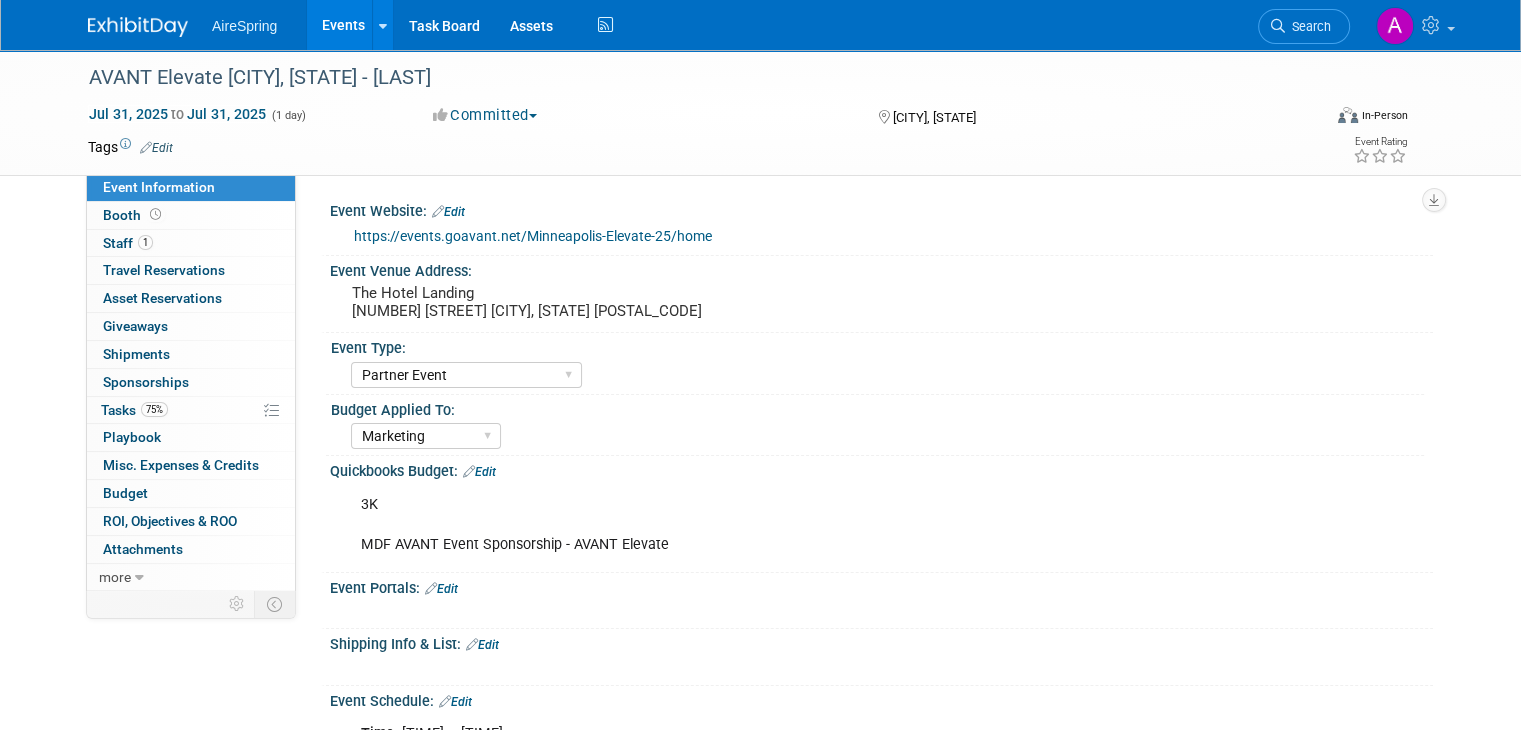 scroll, scrollTop: 0, scrollLeft: 0, axis: both 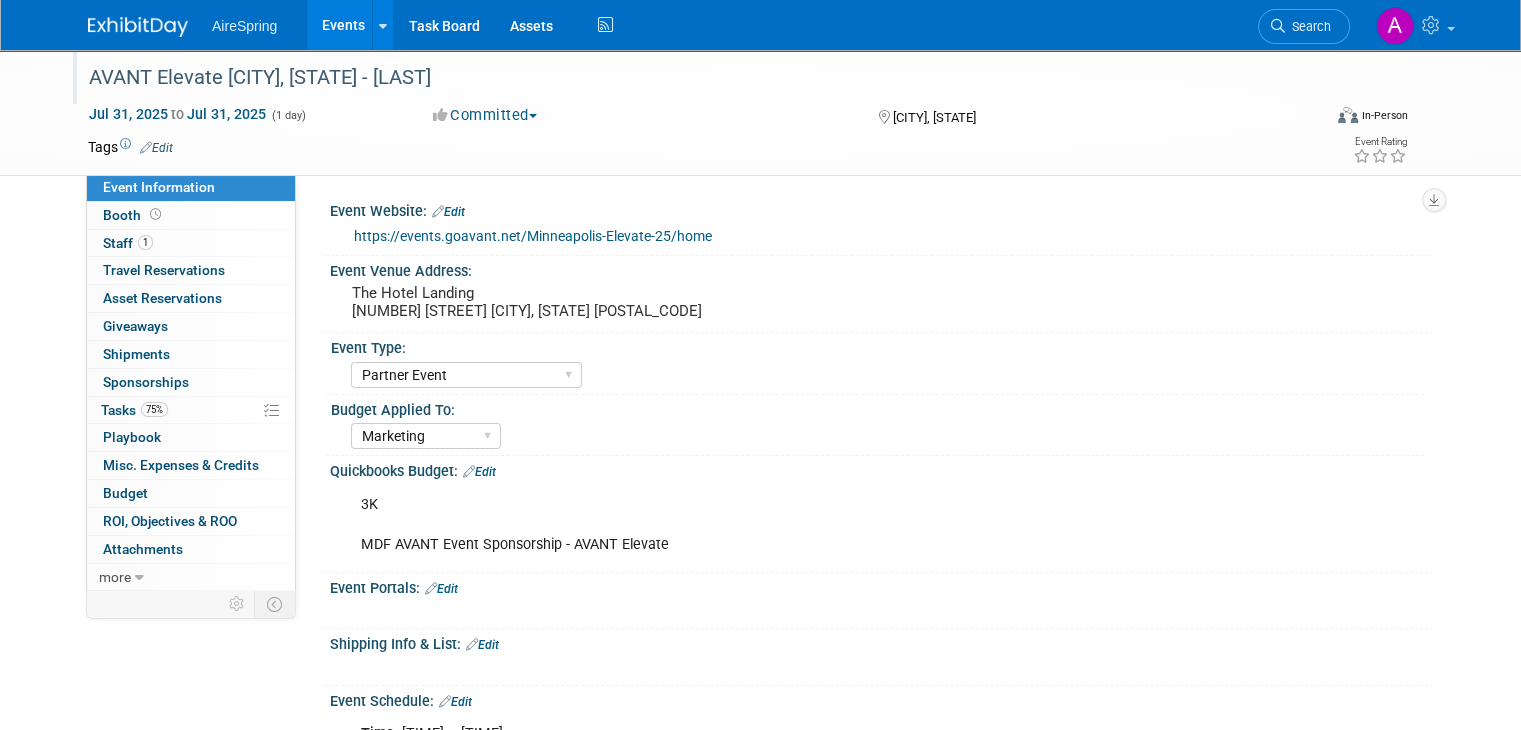 click on "AVANT Elevate [CITY], [STATE] - [LAST]" at bounding box center [689, 78] 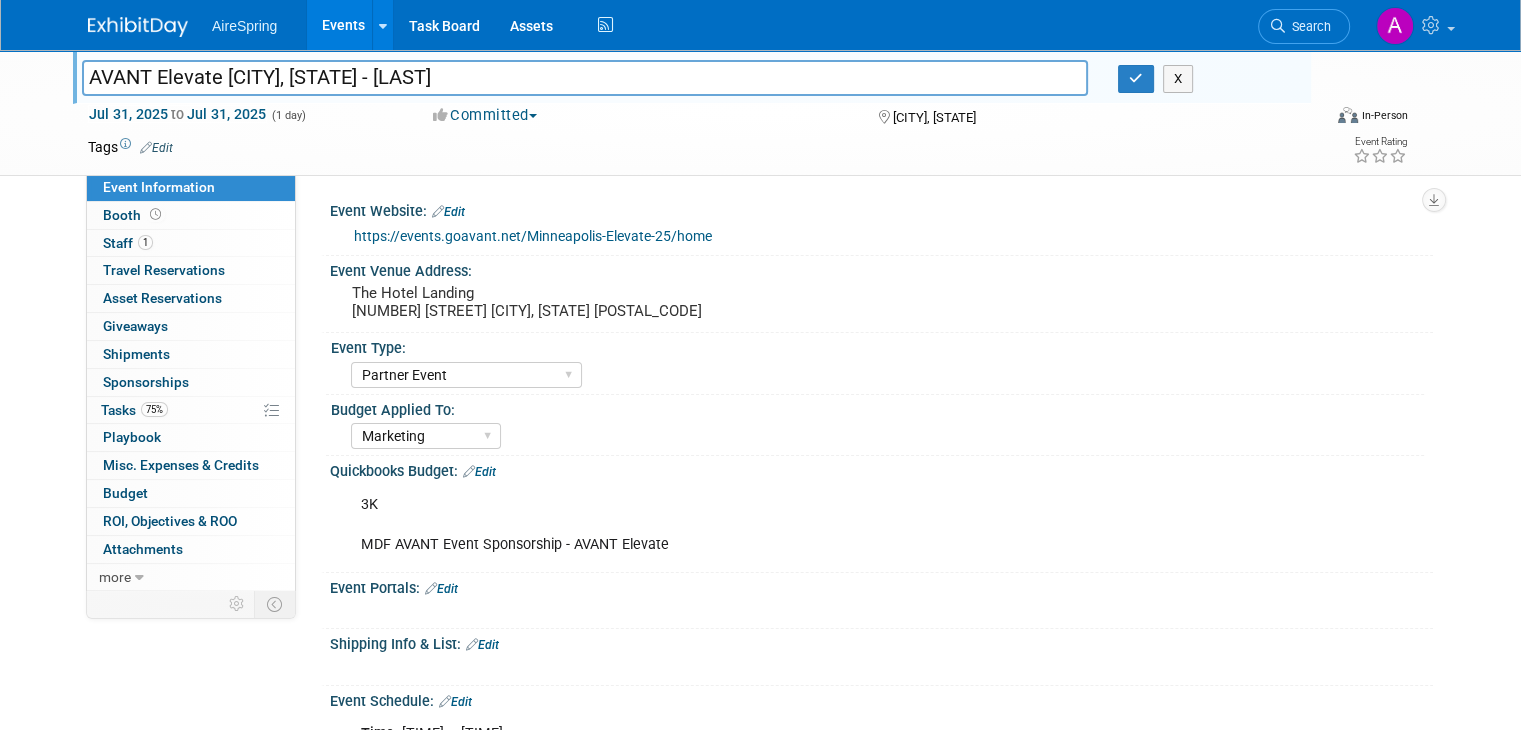 drag, startPoint x: 356, startPoint y: 77, endPoint x: 0, endPoint y: 67, distance: 356.1404 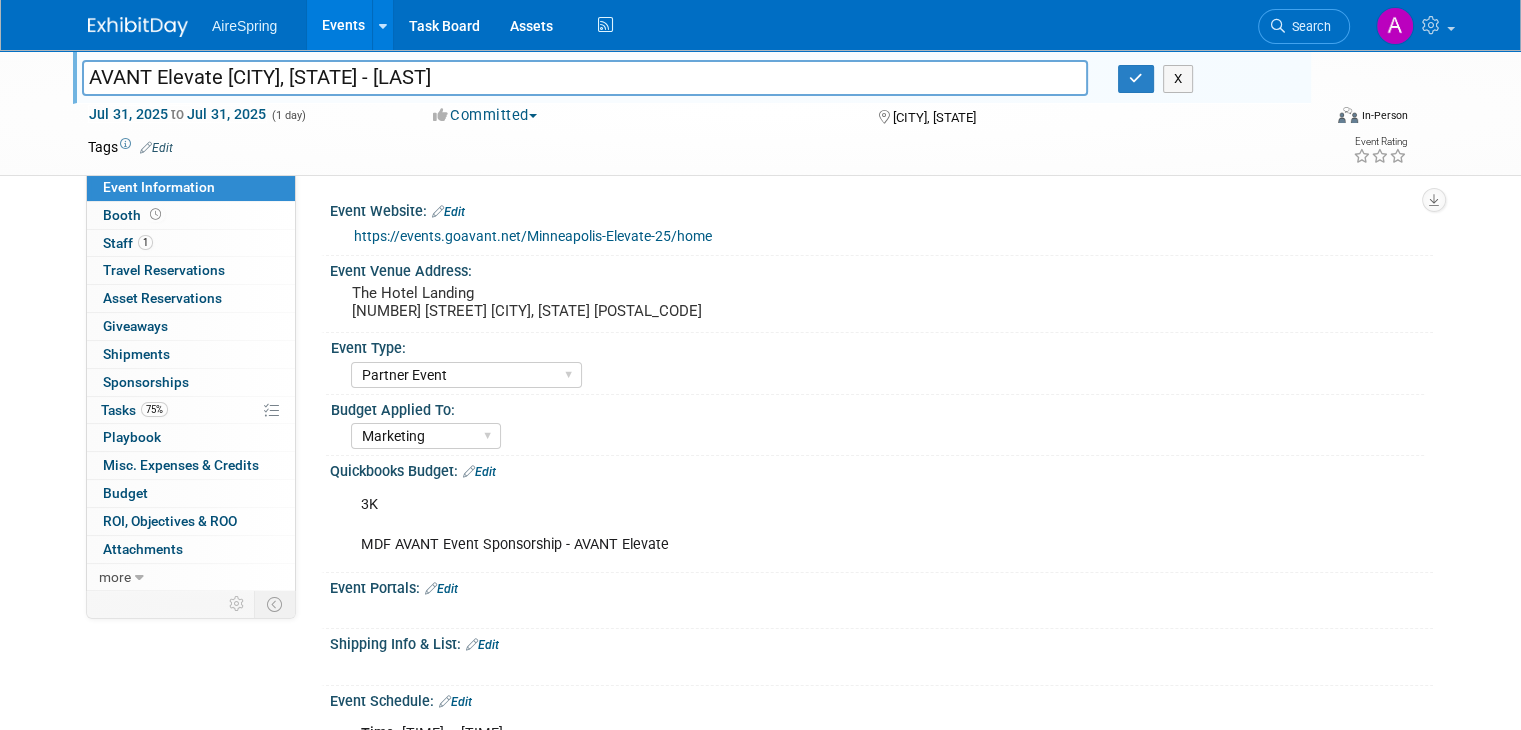 click on "Events" at bounding box center [343, 25] 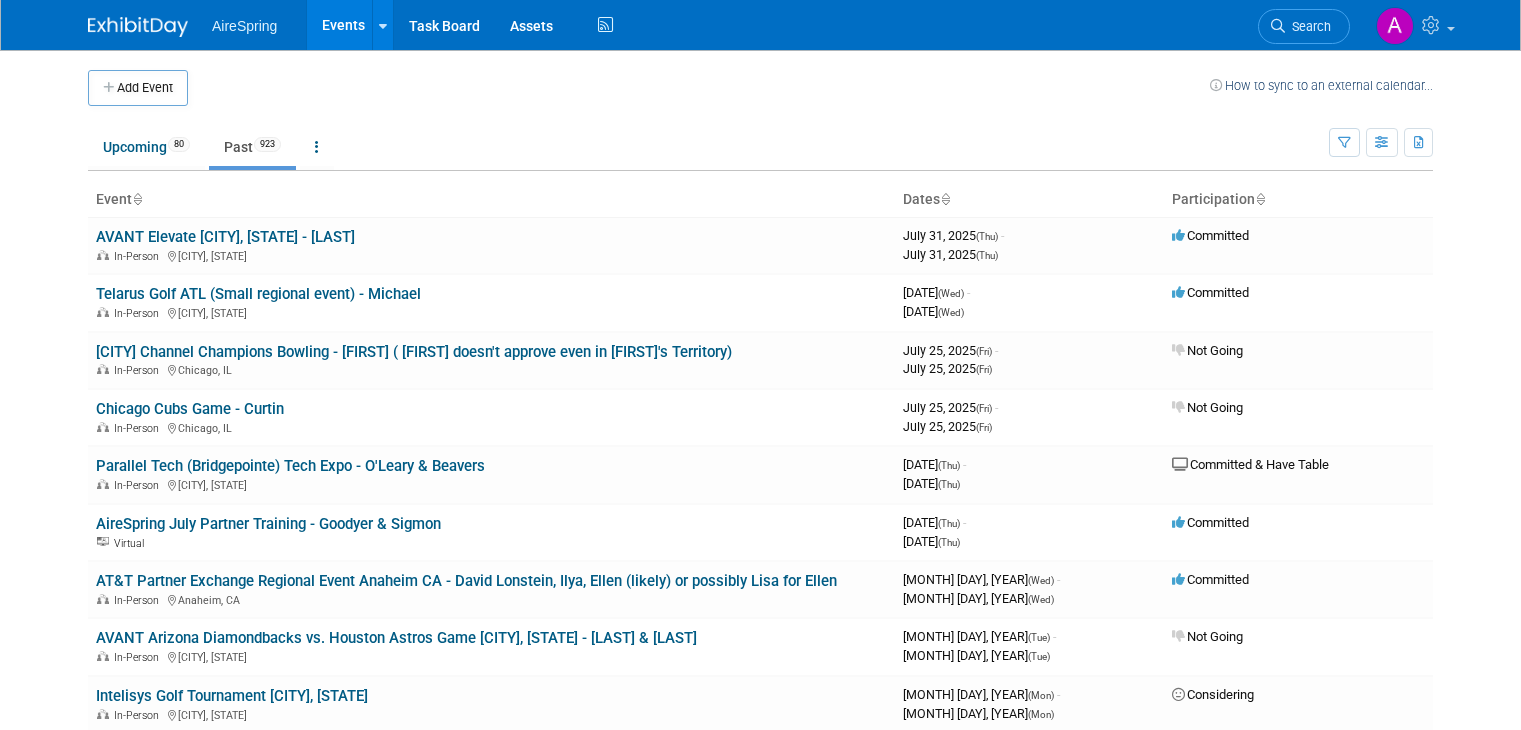 scroll, scrollTop: 0, scrollLeft: 0, axis: both 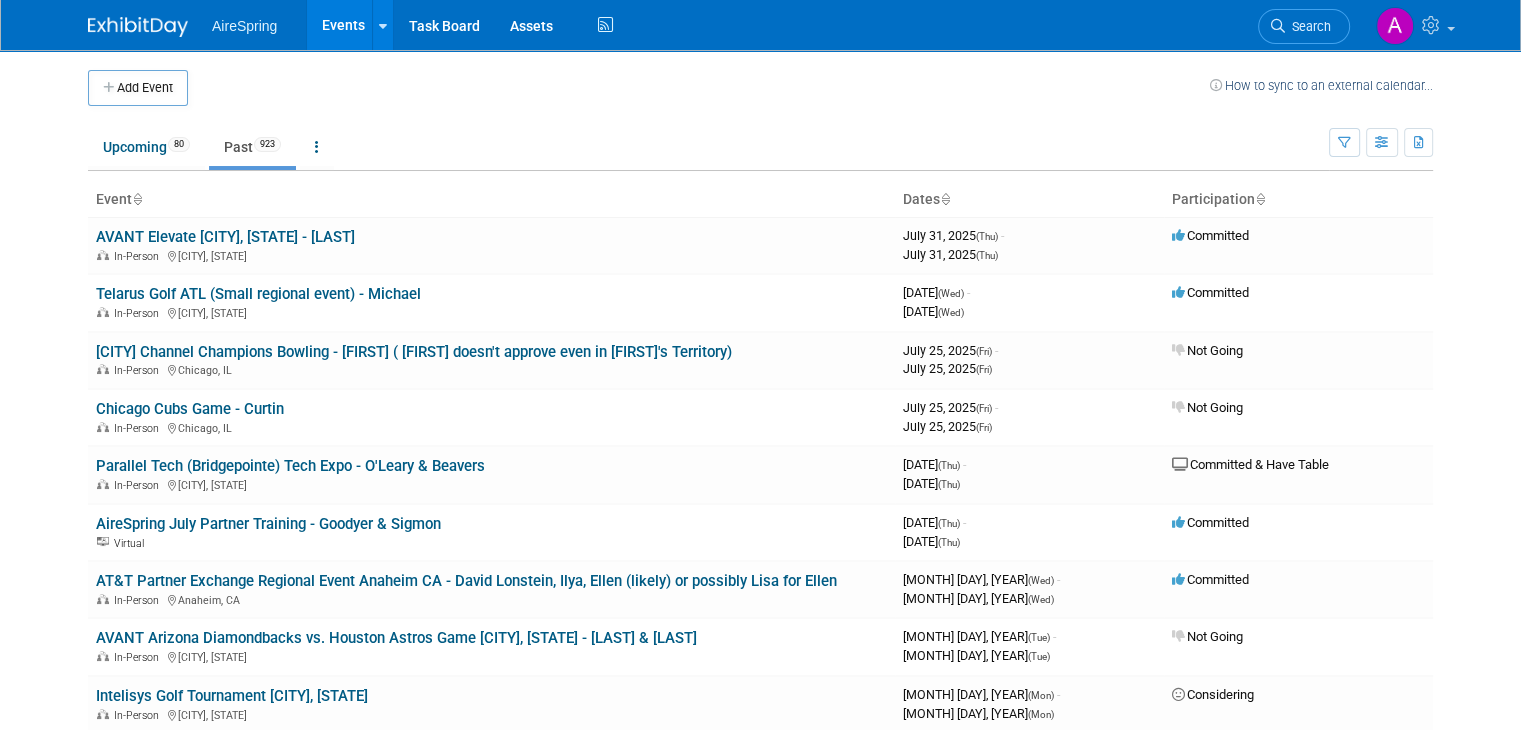 click on "Upcoming
80
Past
923
All Events
1003
Past and Upcoming
Grouped Annually
Events grouped by year" at bounding box center [708, 148] 